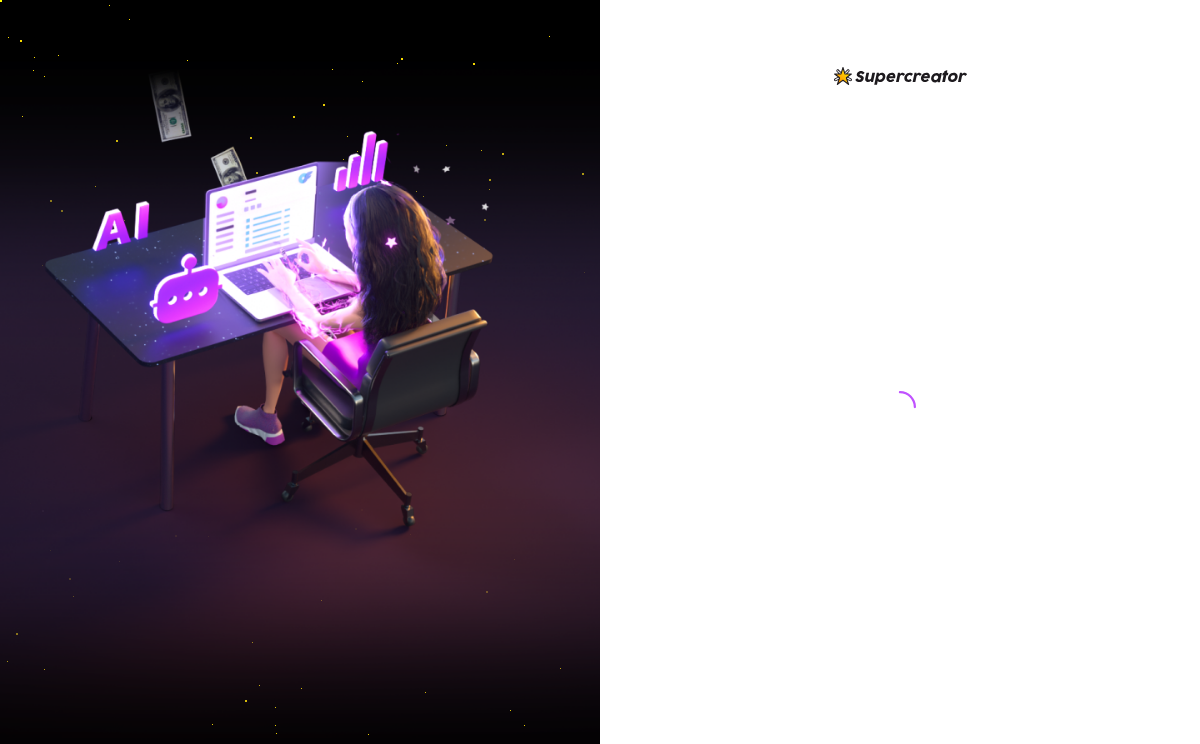 scroll, scrollTop: 0, scrollLeft: 0, axis: both 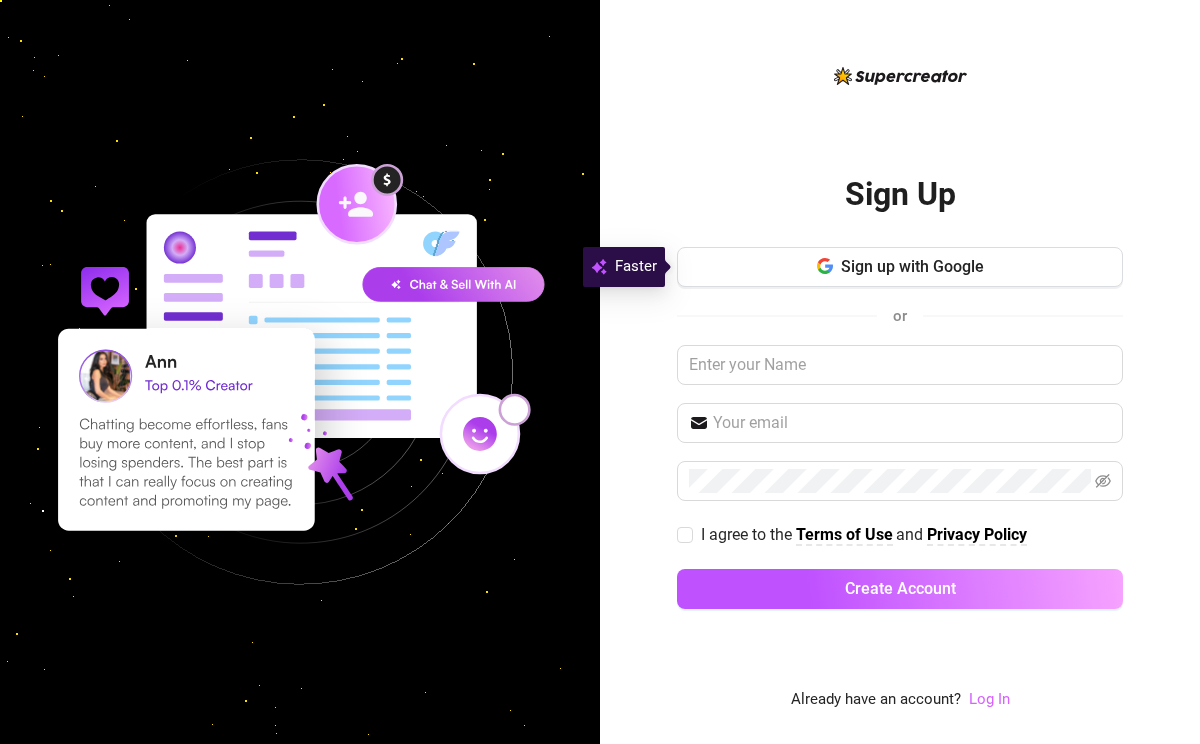click on "Log In" at bounding box center (989, 699) 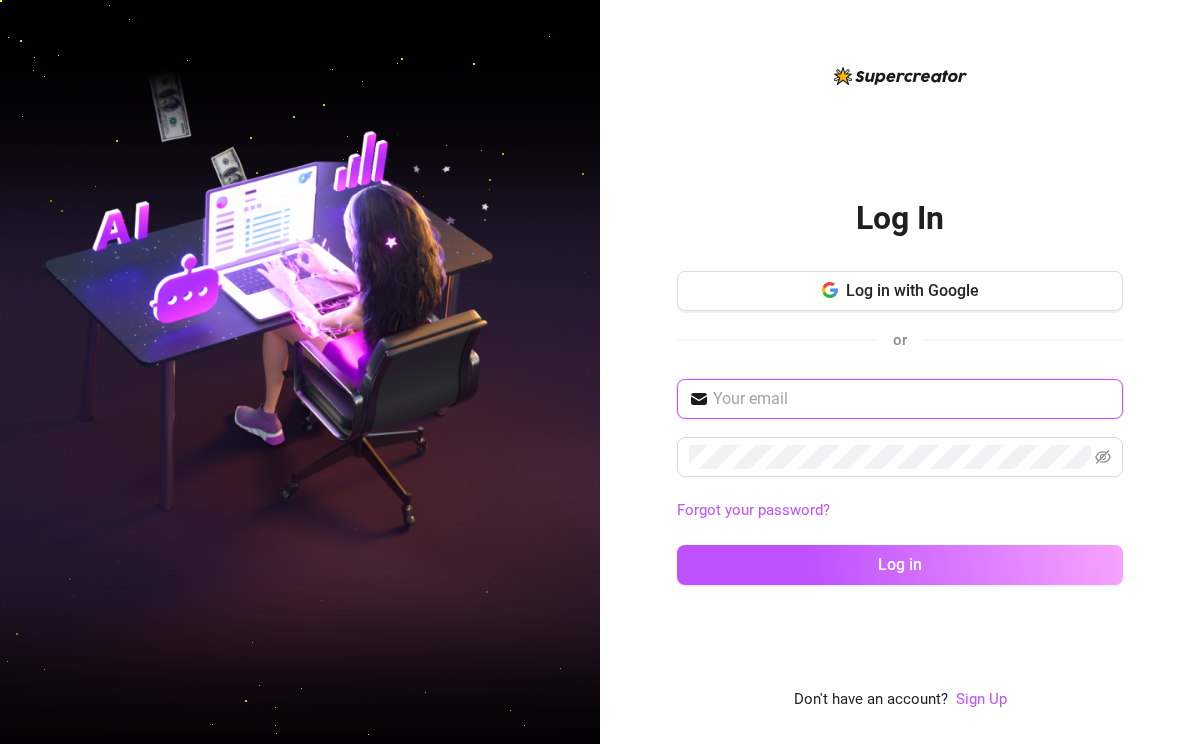 click at bounding box center [912, 399] 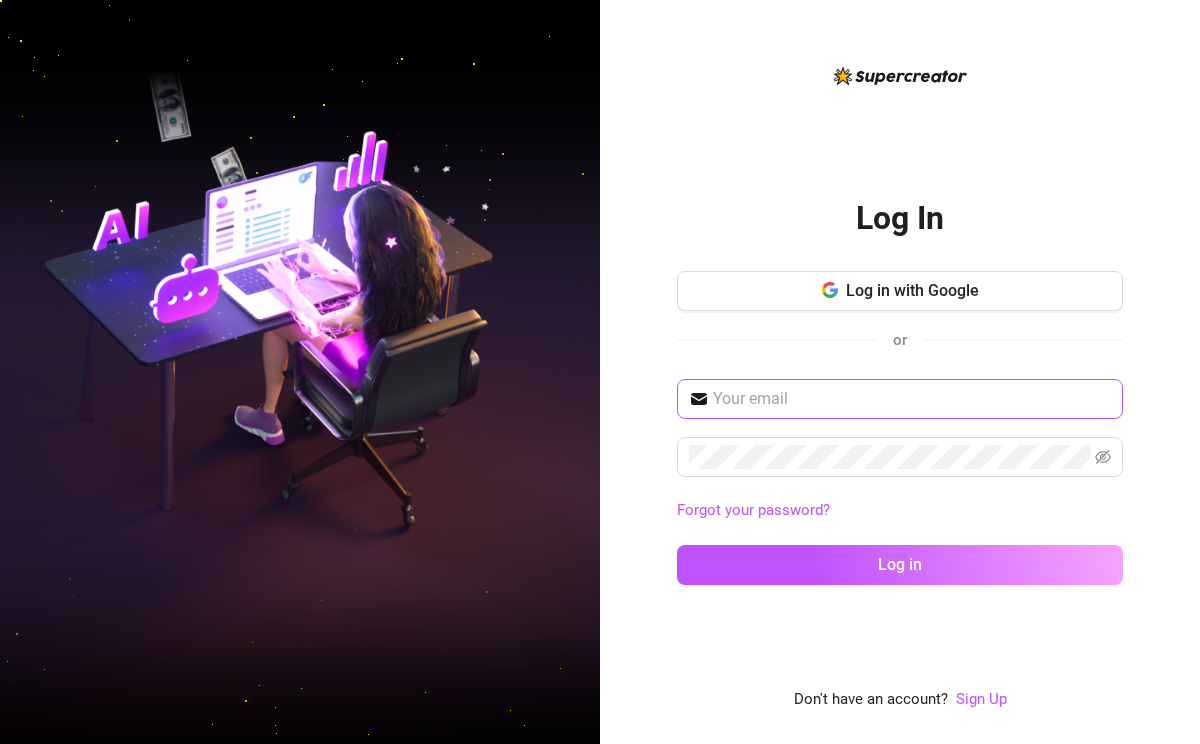 click at bounding box center [900, 399] 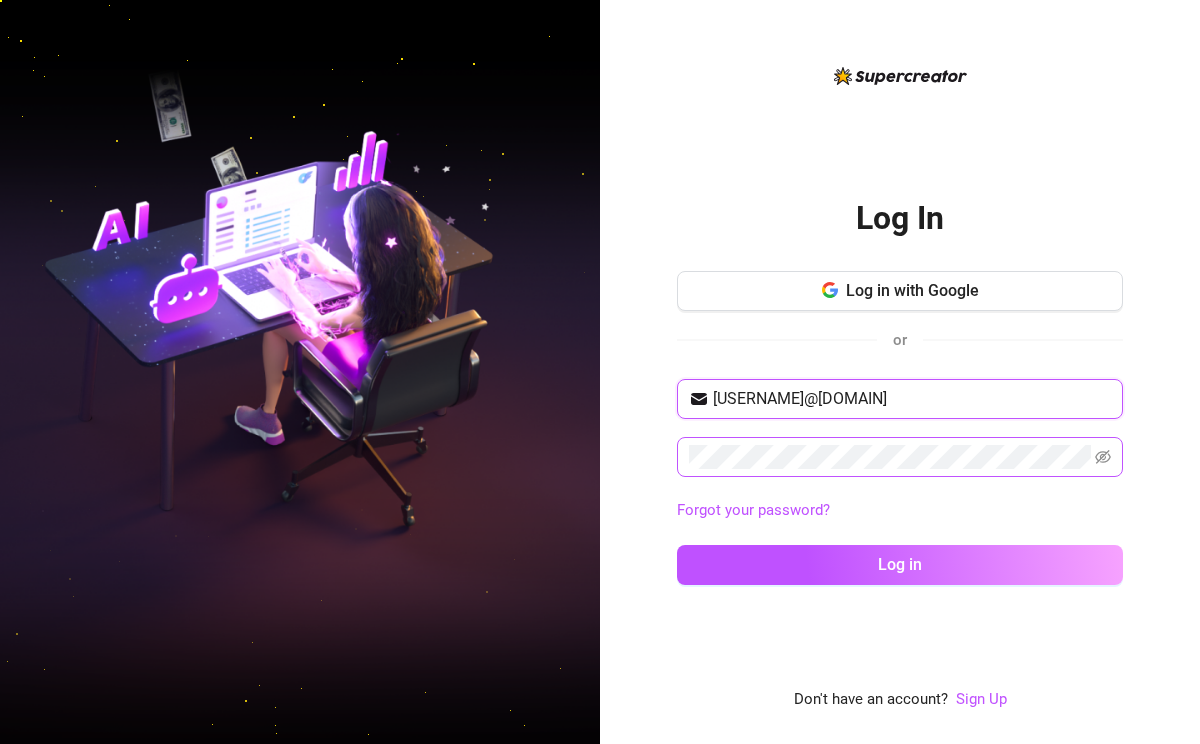 type on "[USERNAME]@[DOMAIN]" 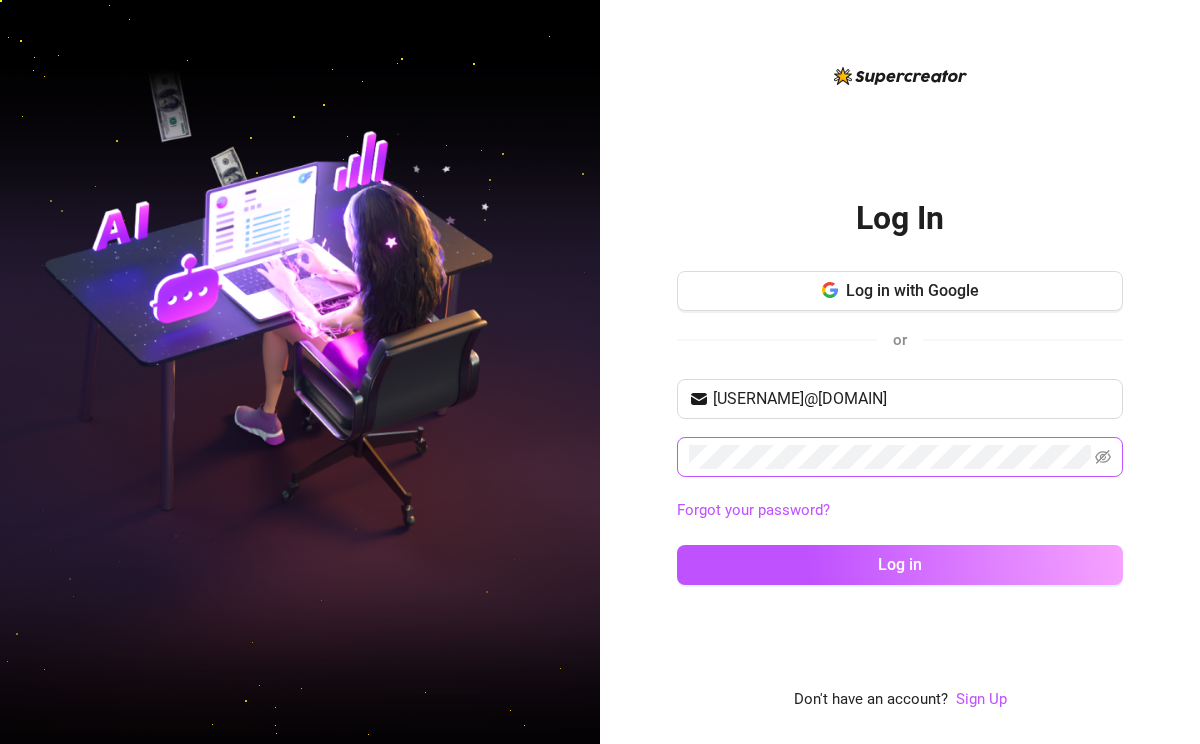 click at bounding box center (900, 457) 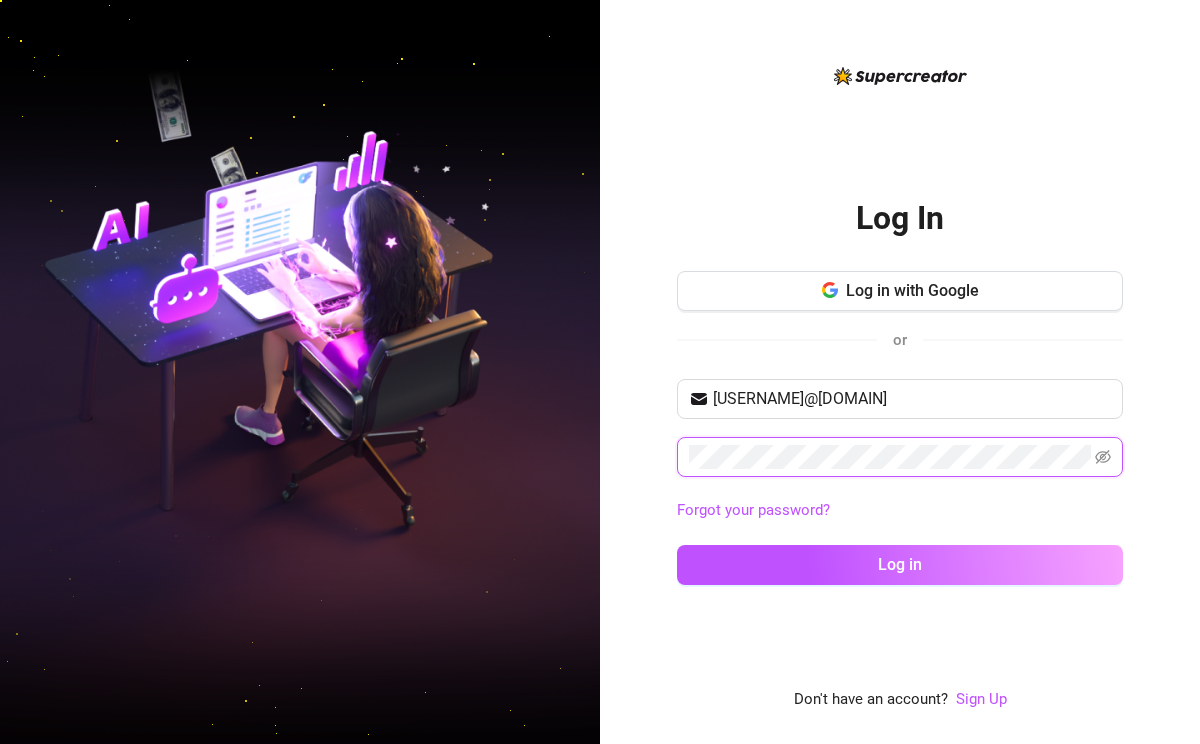click on "Log in" at bounding box center [900, 565] 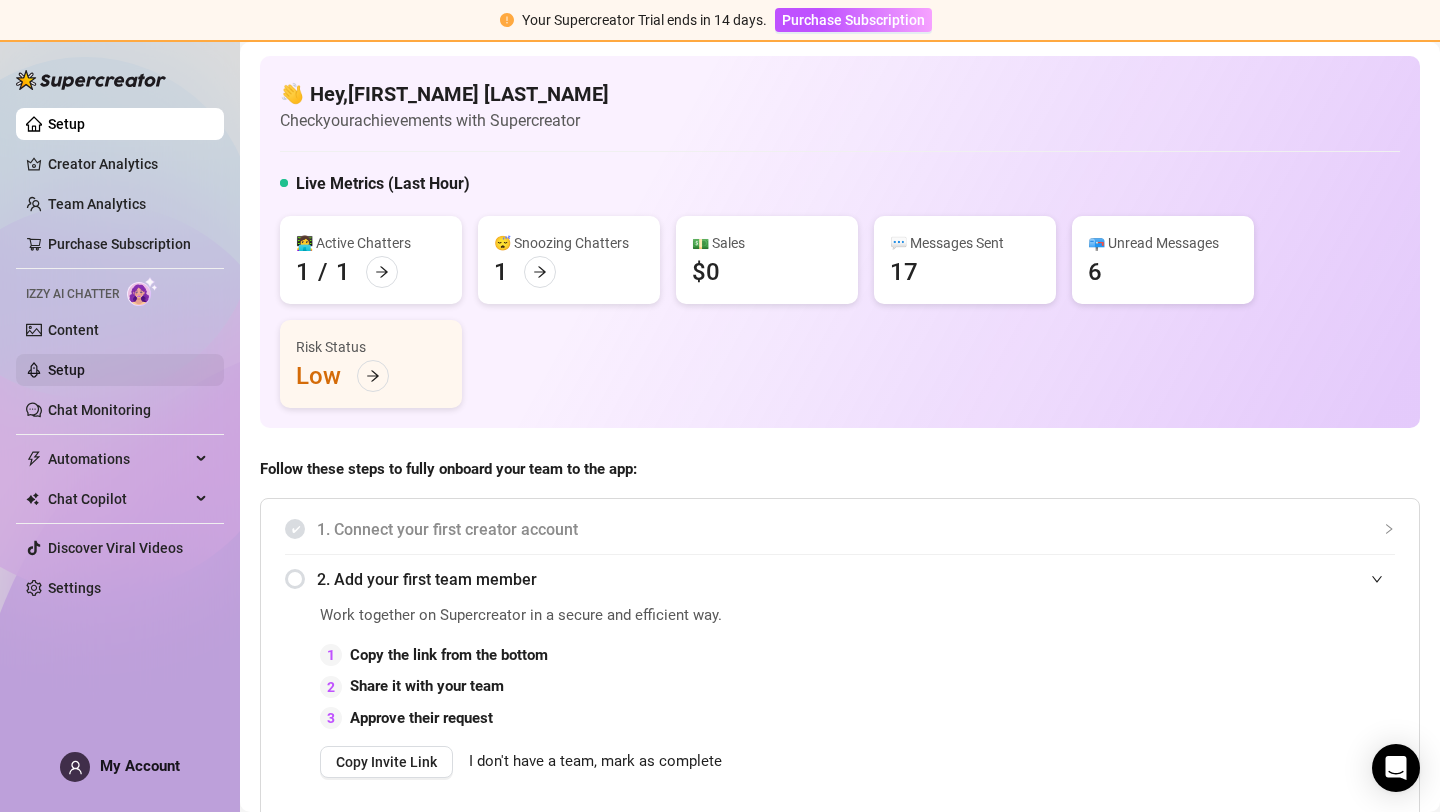 click on "Setup" at bounding box center [66, 370] 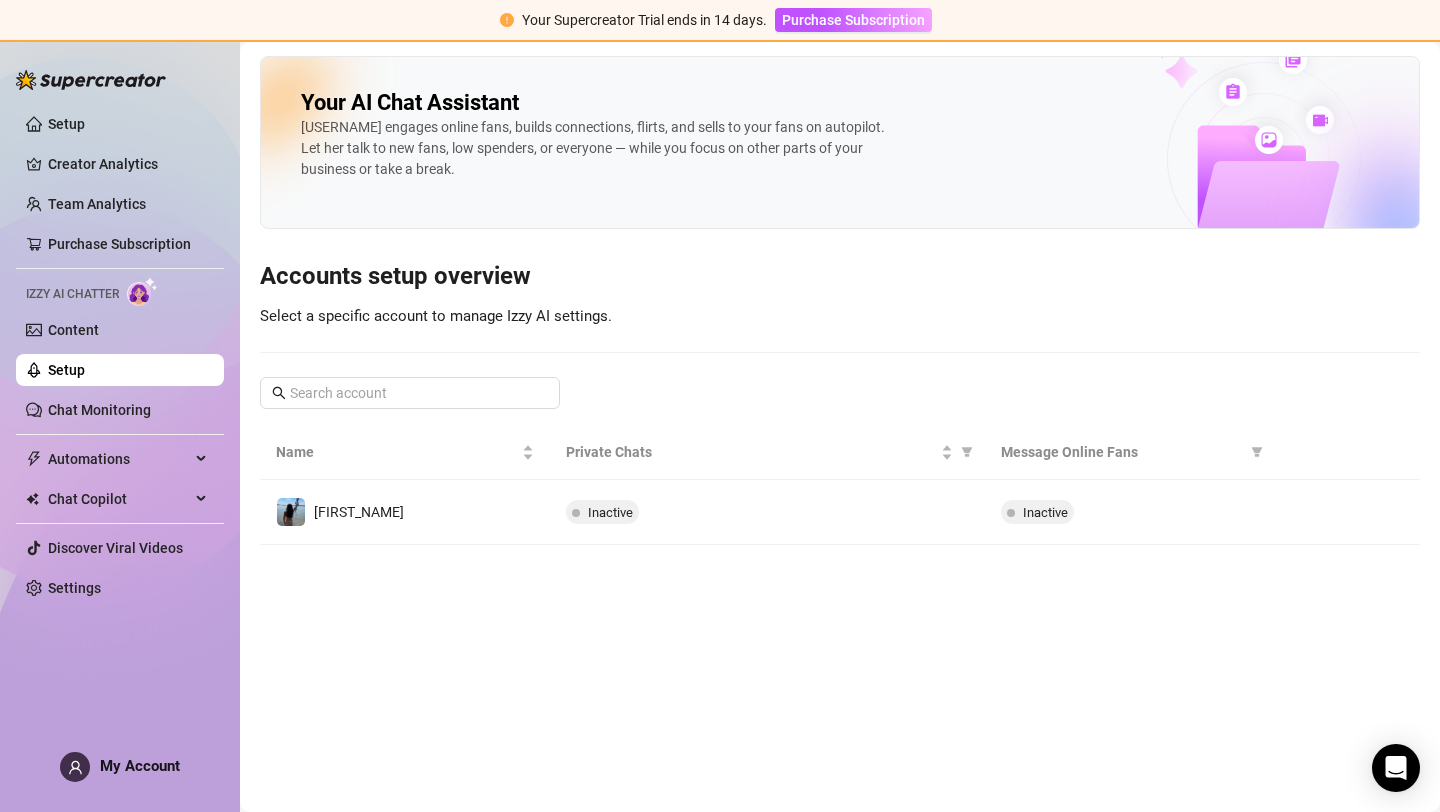 click on "[FIRST_NAME]" at bounding box center [405, 512] 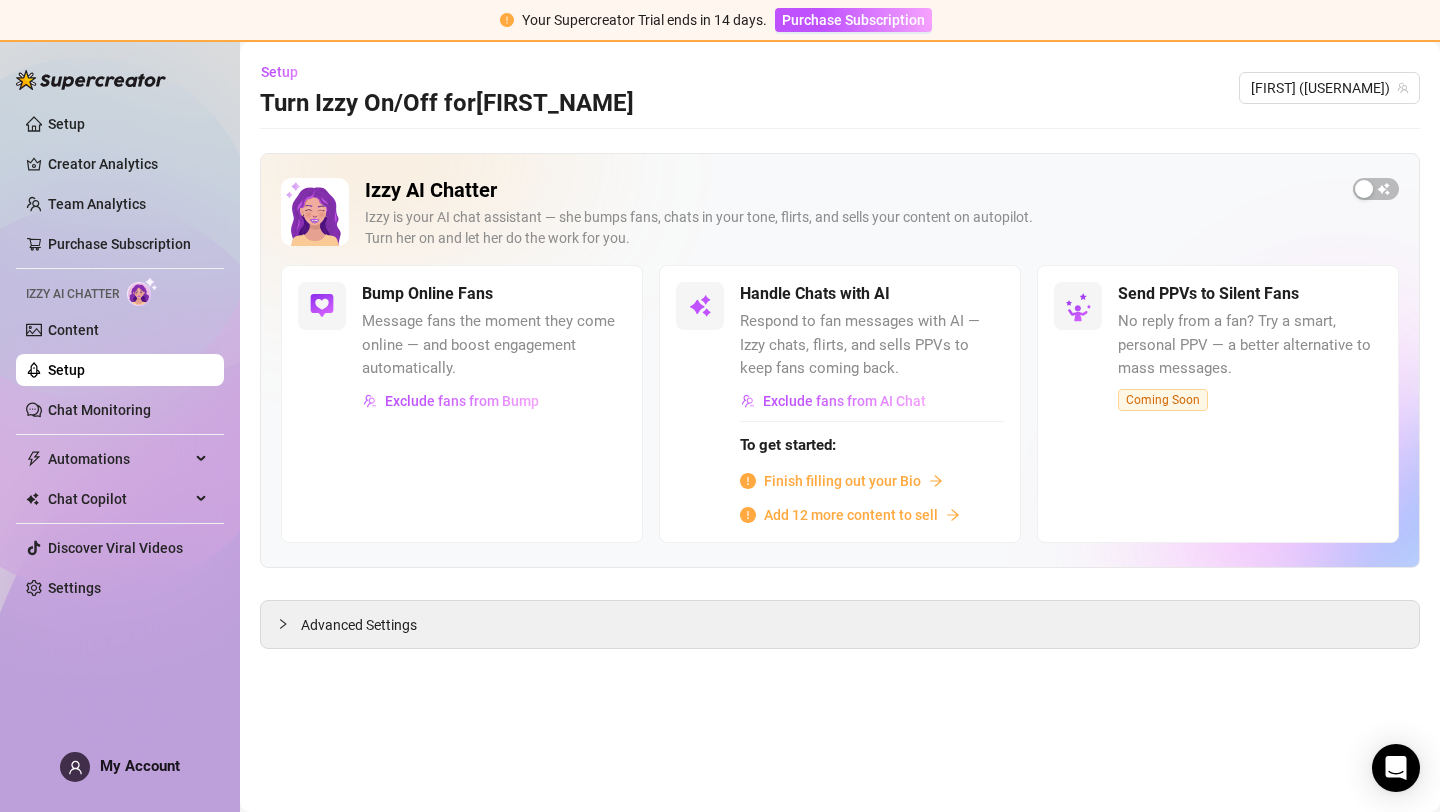 click on "Automations" at bounding box center (120, 459) 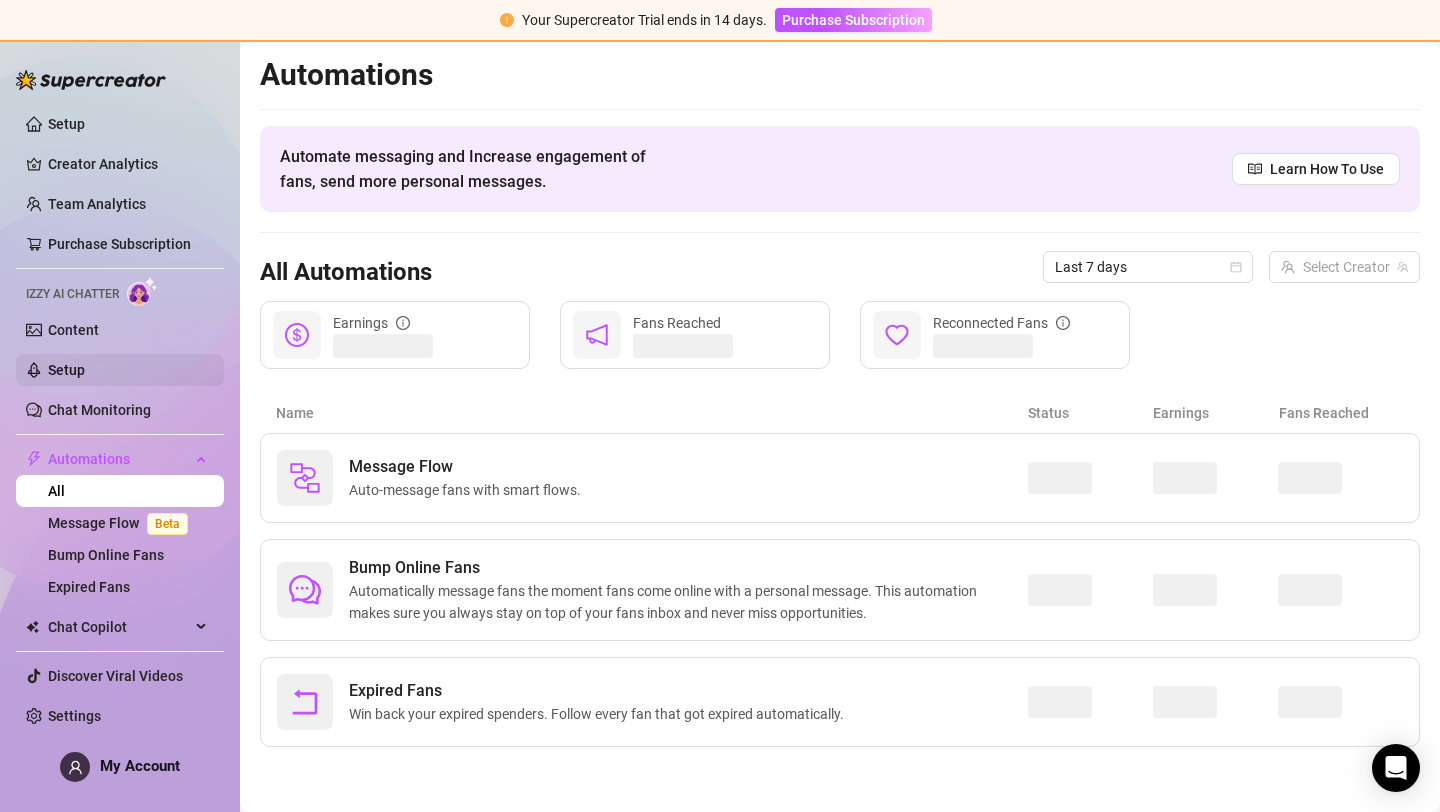 click at bounding box center [203, 457] 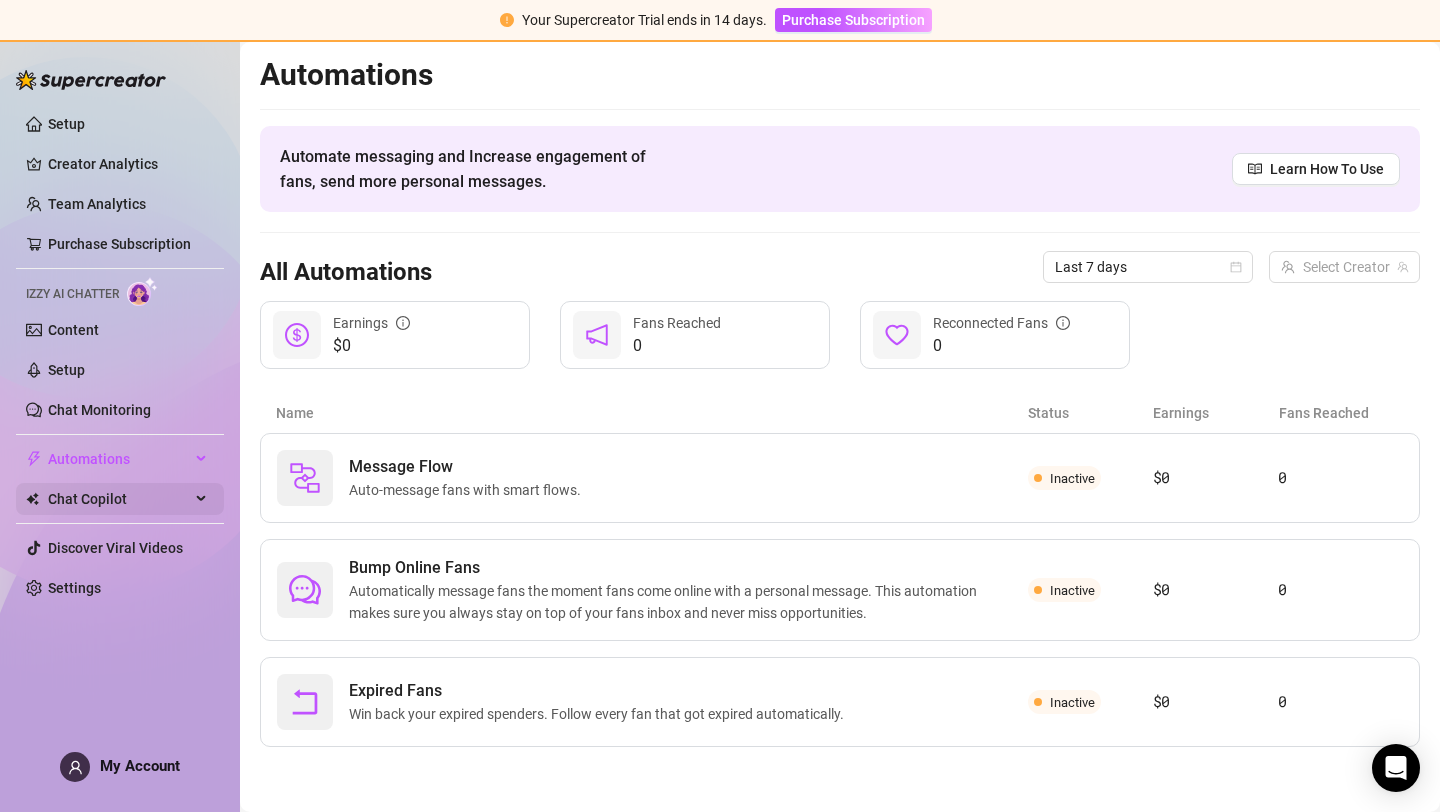 drag, startPoint x: 75, startPoint y: 364, endPoint x: 202, endPoint y: 496, distance: 183.17477 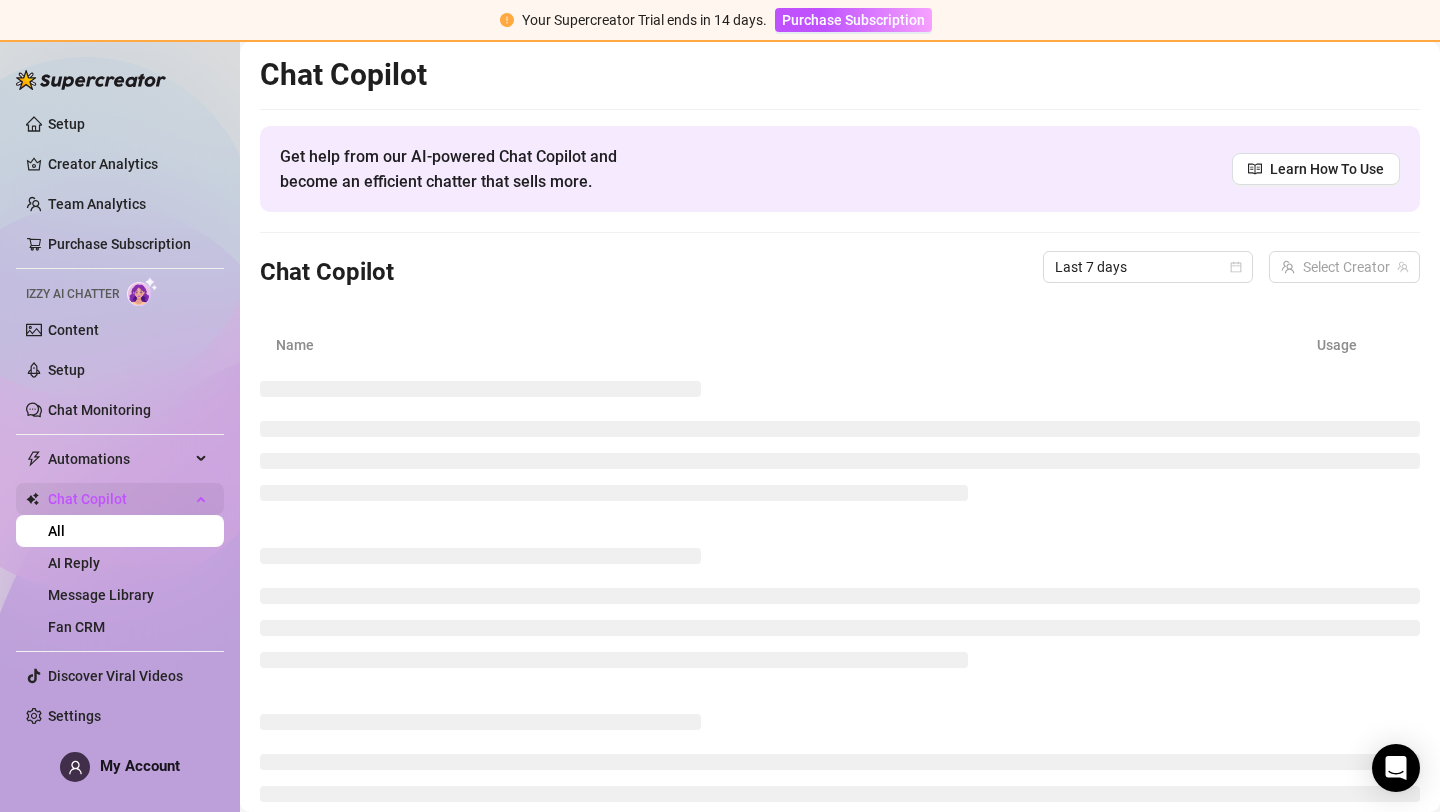 click at bounding box center [203, 497] 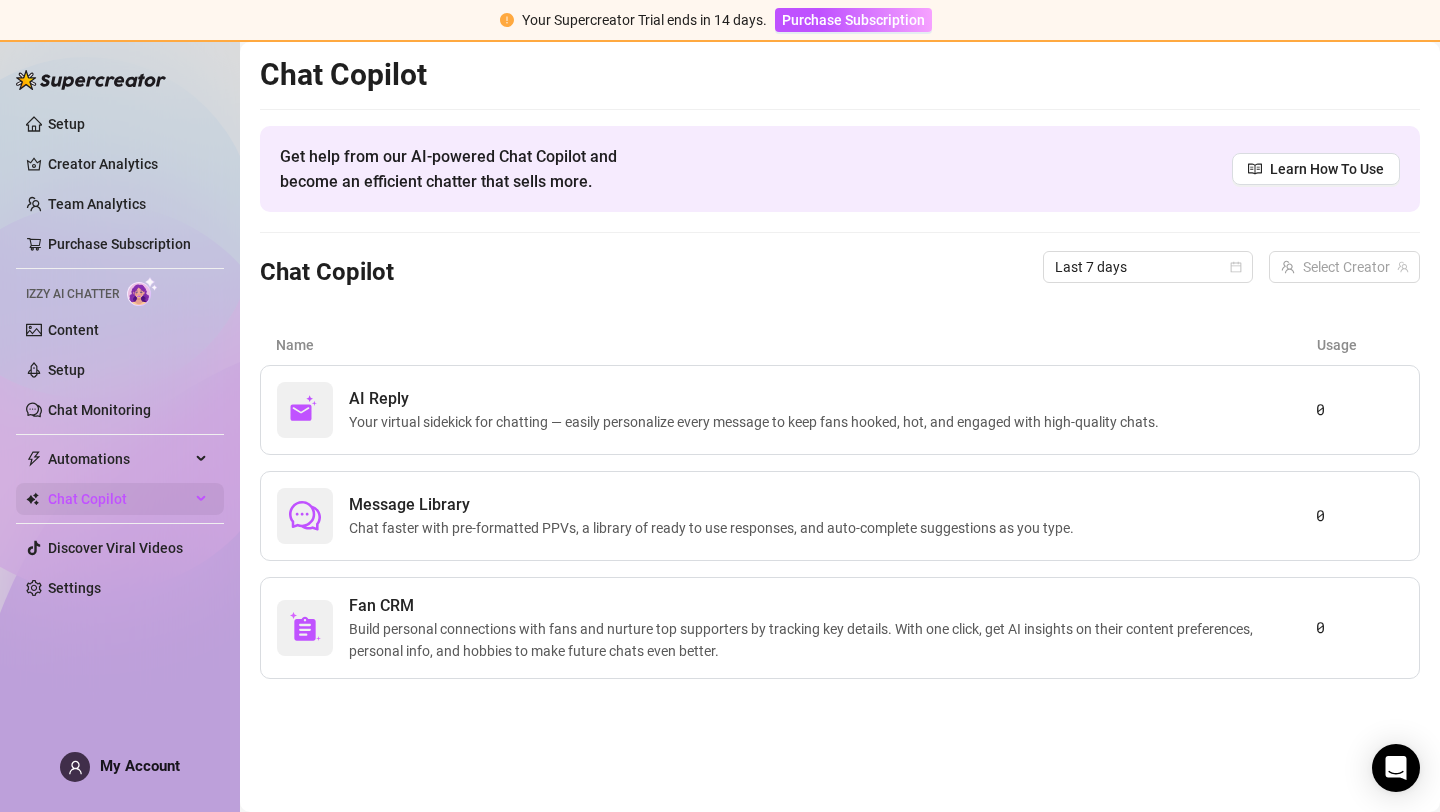 click on "Chat Copilot" at bounding box center [119, 499] 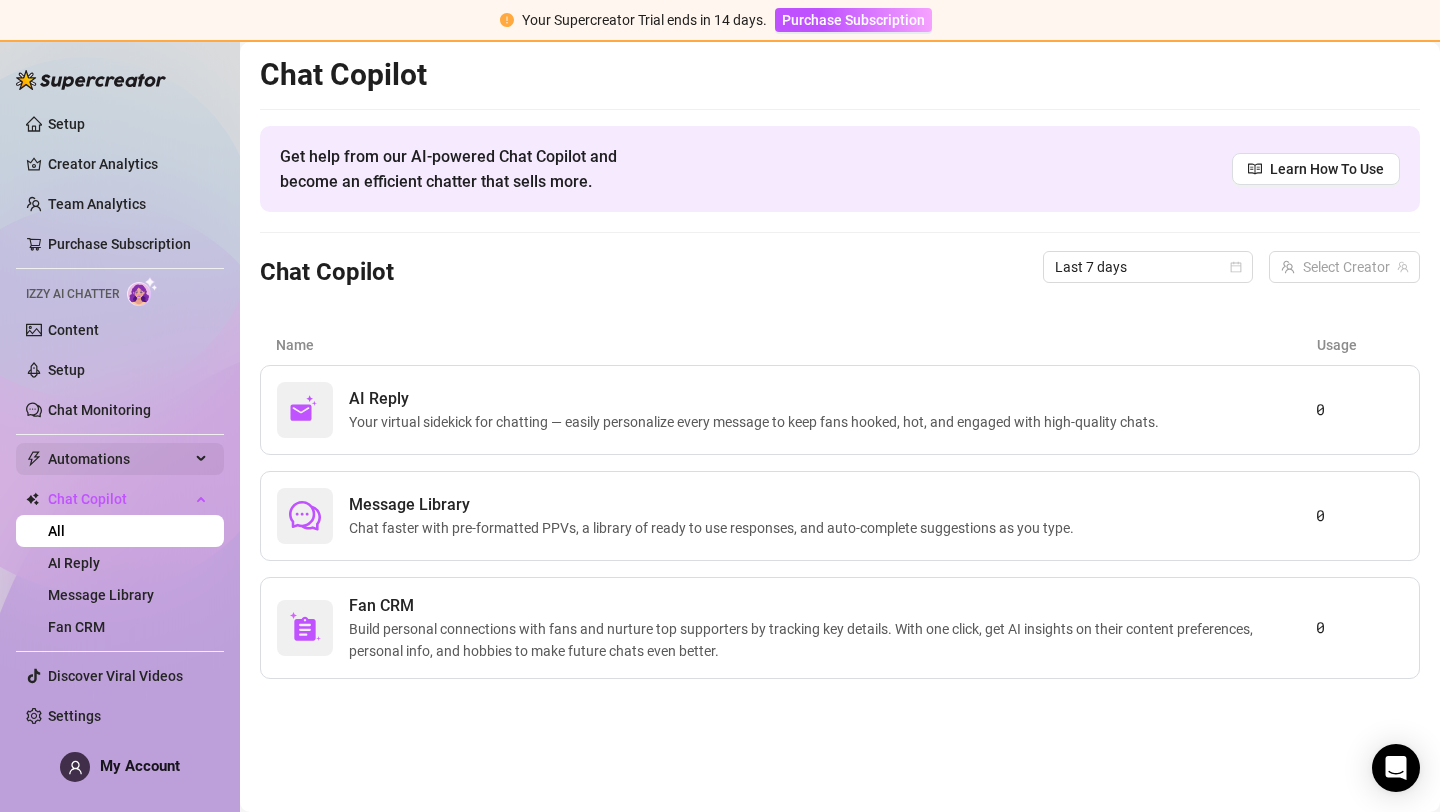drag, startPoint x: 200, startPoint y: 498, endPoint x: 189, endPoint y: 461, distance: 38.600517 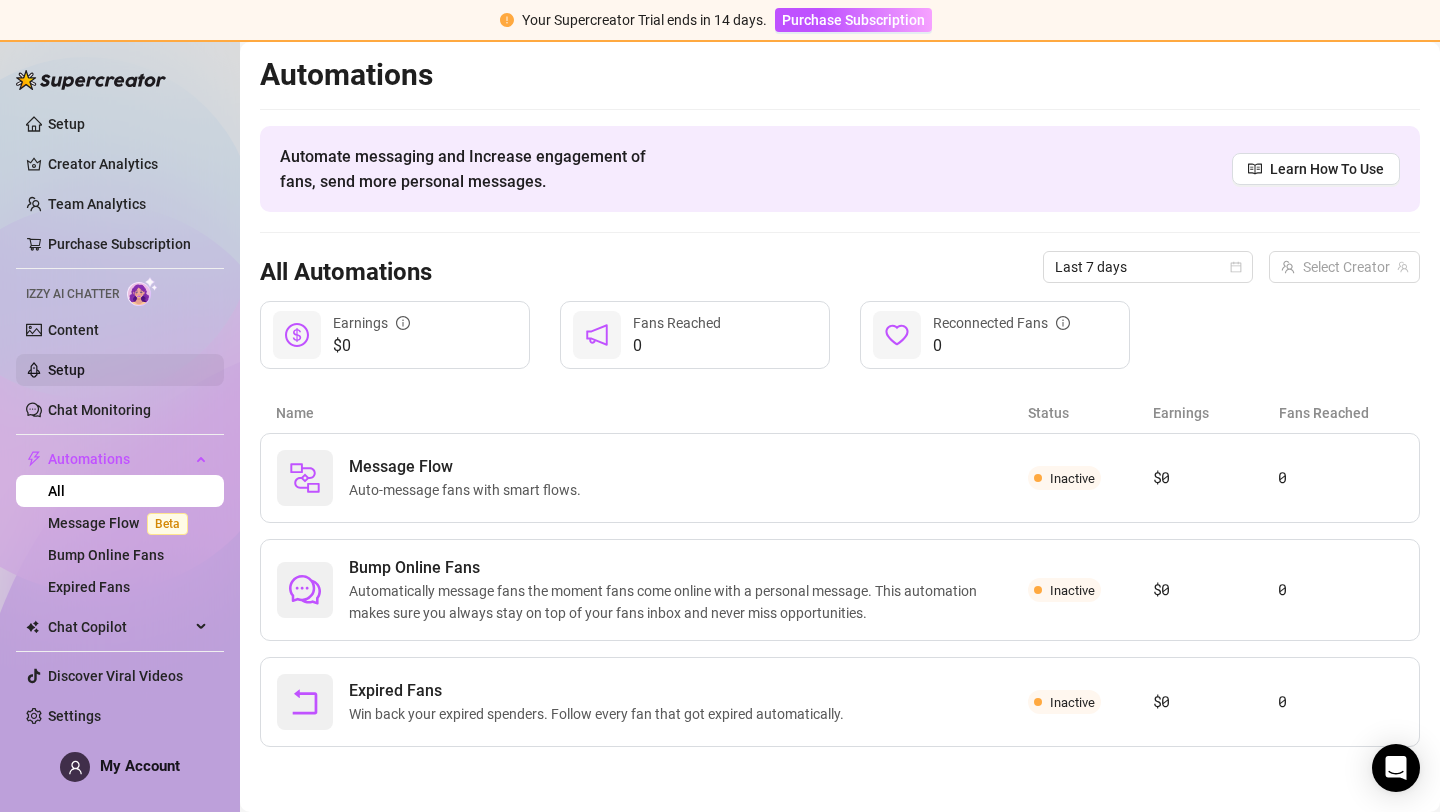 drag, startPoint x: 189, startPoint y: 461, endPoint x: 140, endPoint y: 358, distance: 114.061386 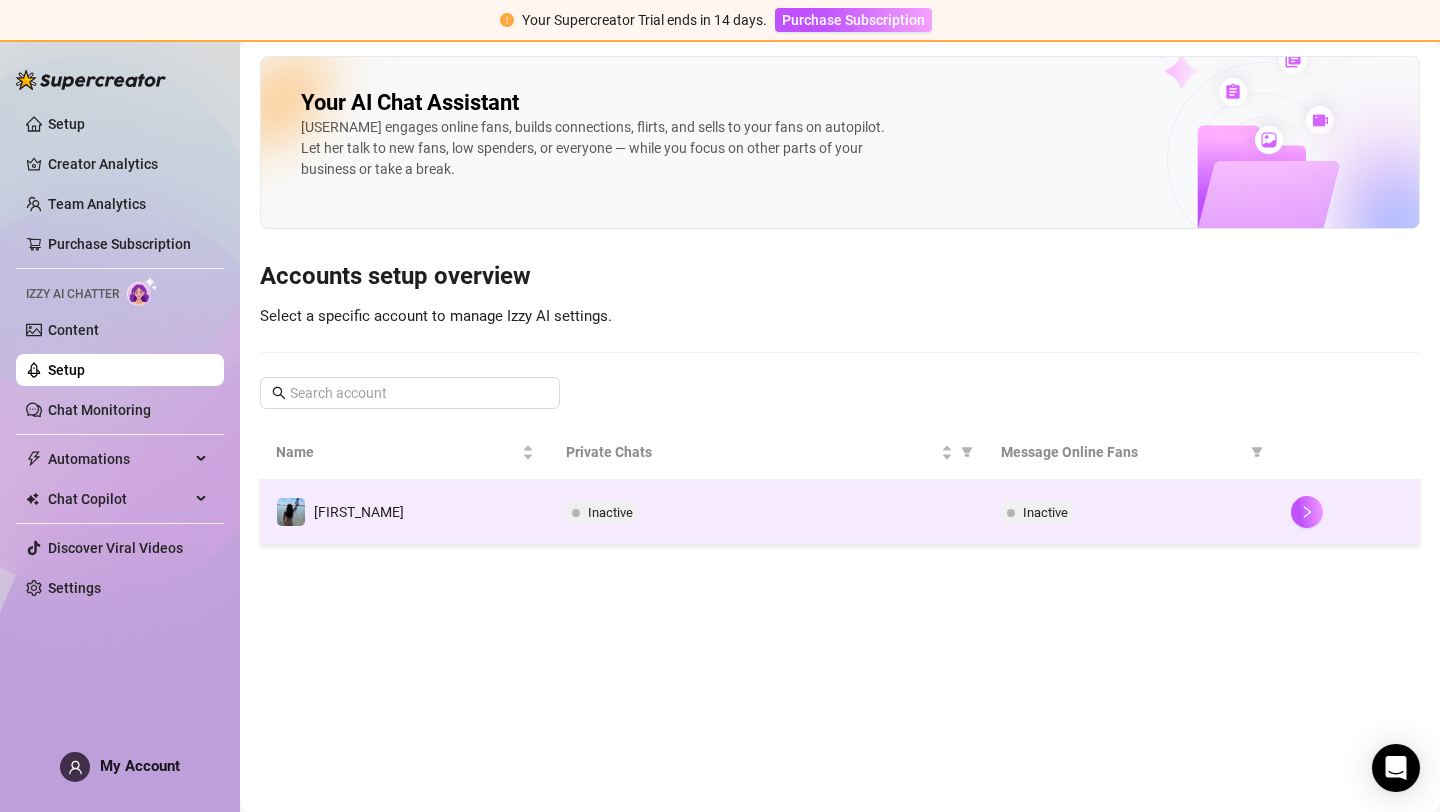 drag, startPoint x: 140, startPoint y: 358, endPoint x: 346, endPoint y: 513, distance: 257.80032 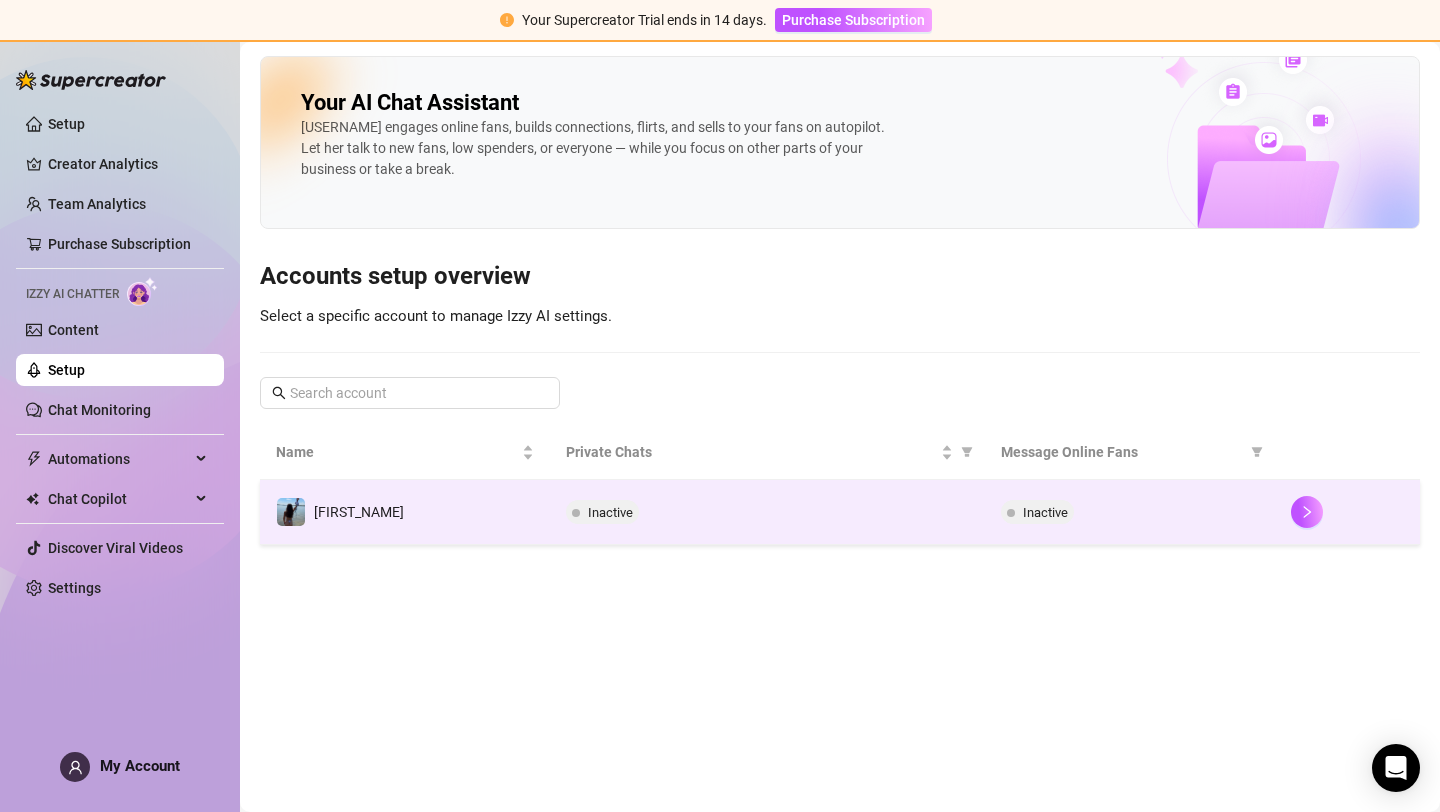 click on "[FIRST_NAME]" at bounding box center [405, 512] 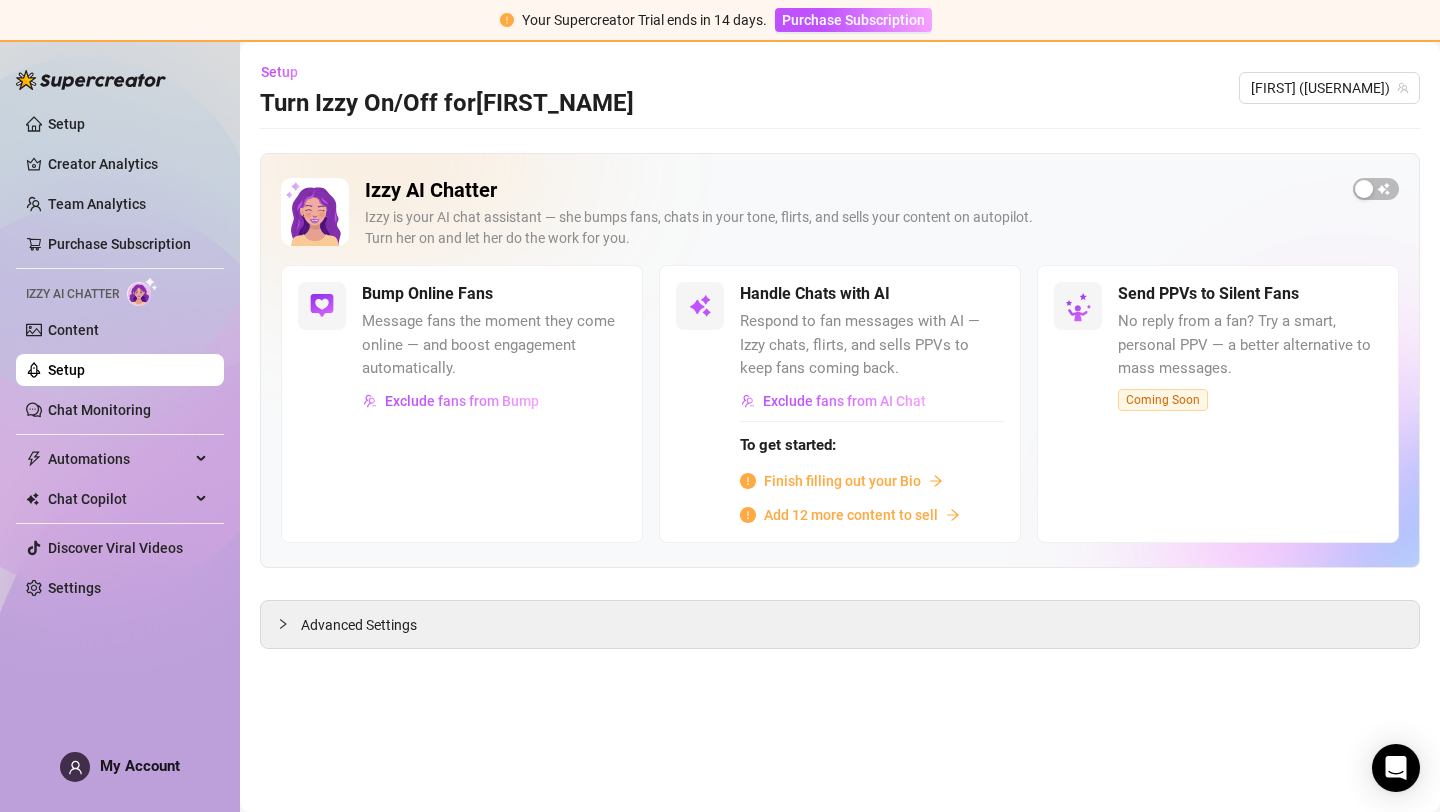 click on "Finish filling out your Bio" at bounding box center (842, 481) 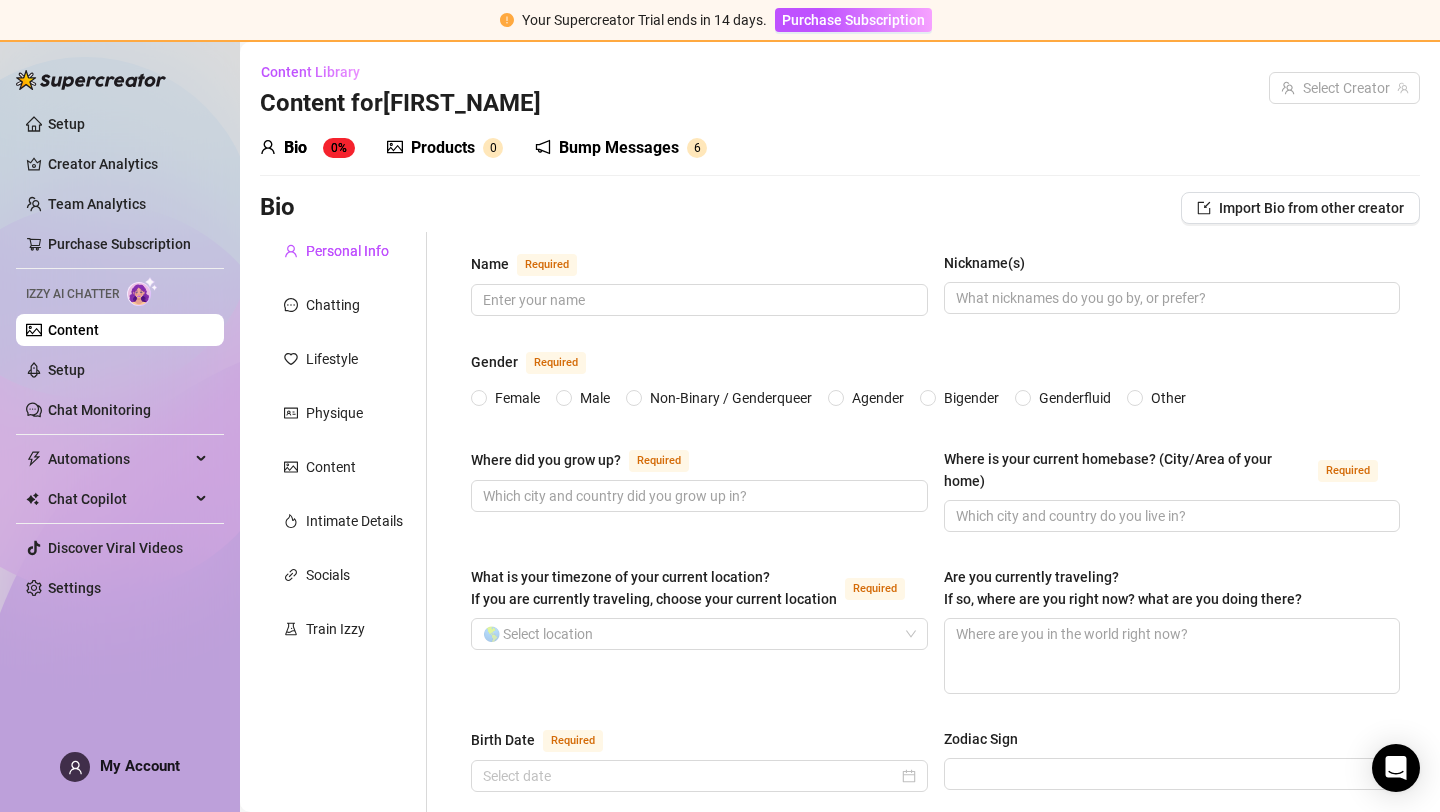 type 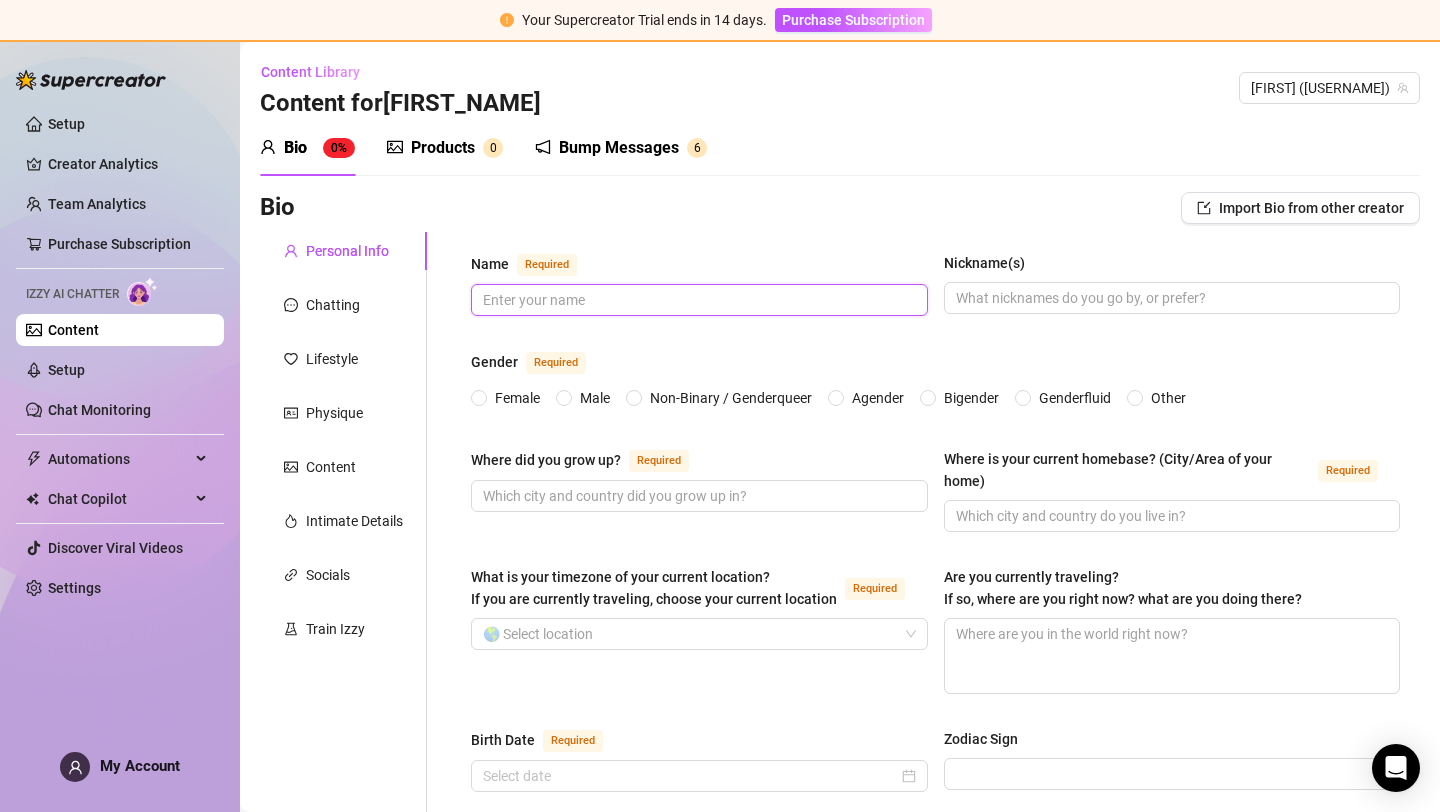 drag, startPoint x: 346, startPoint y: 513, endPoint x: 677, endPoint y: 289, distance: 399.6711 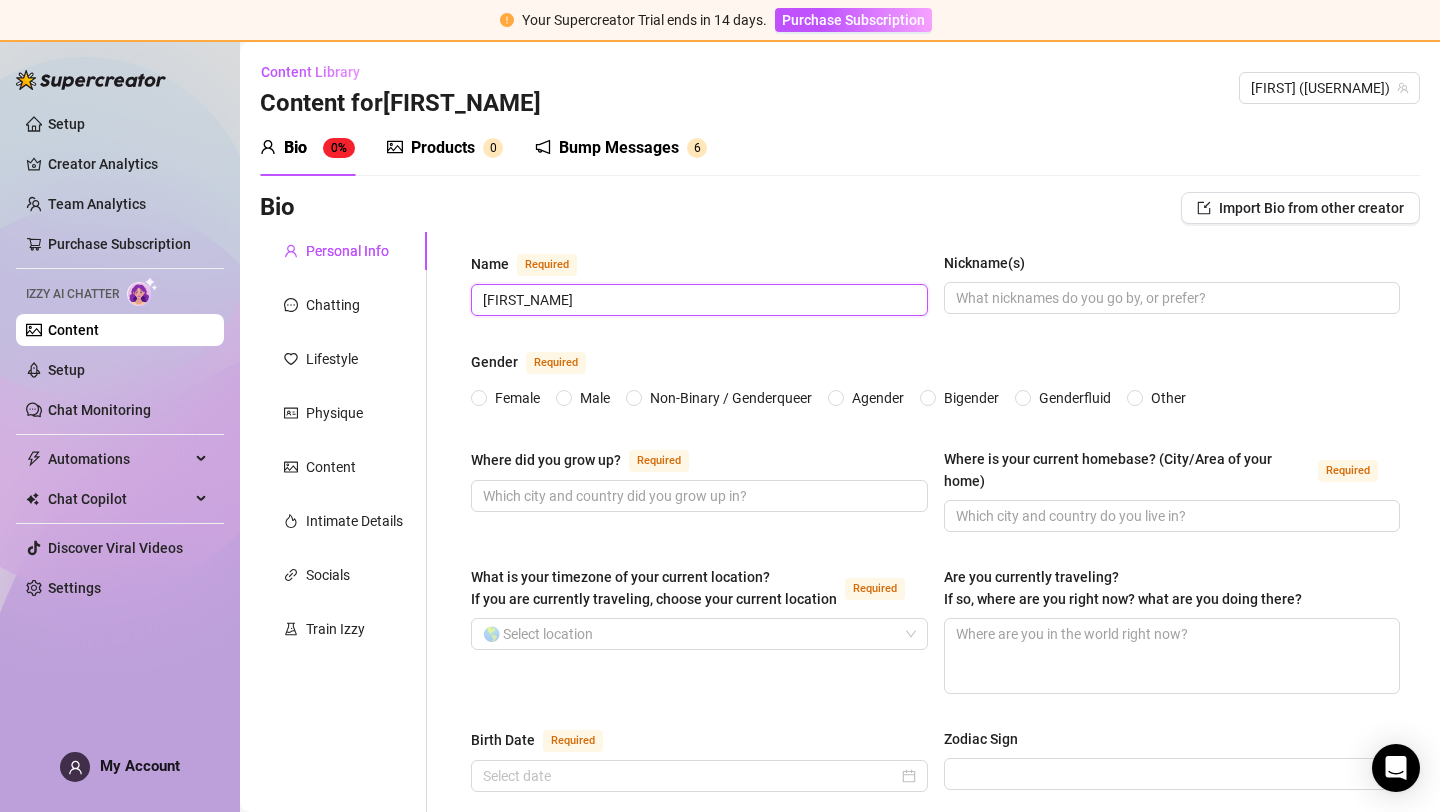 type on "[FIRST_NAME]" 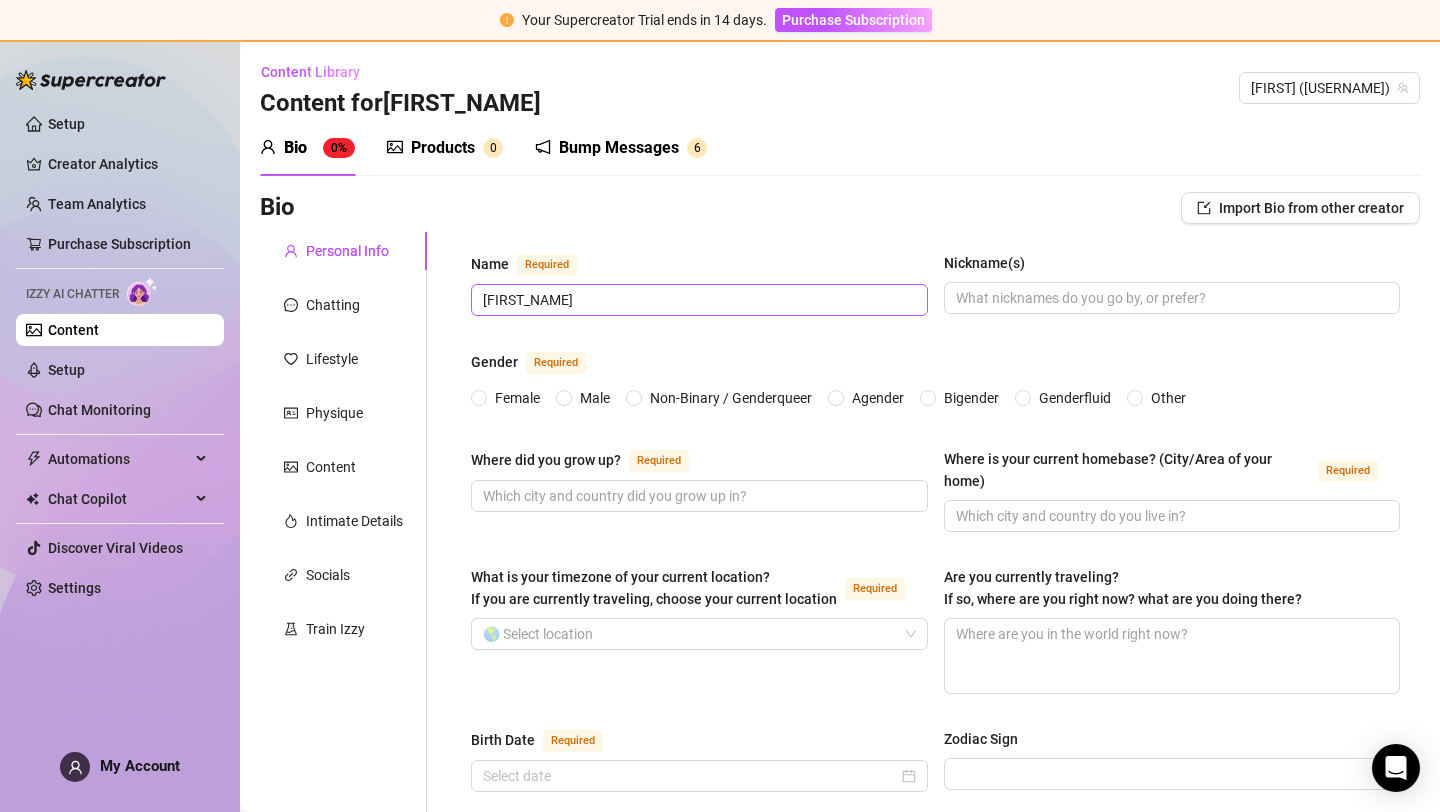 click on "Female" at bounding box center (480, 399) 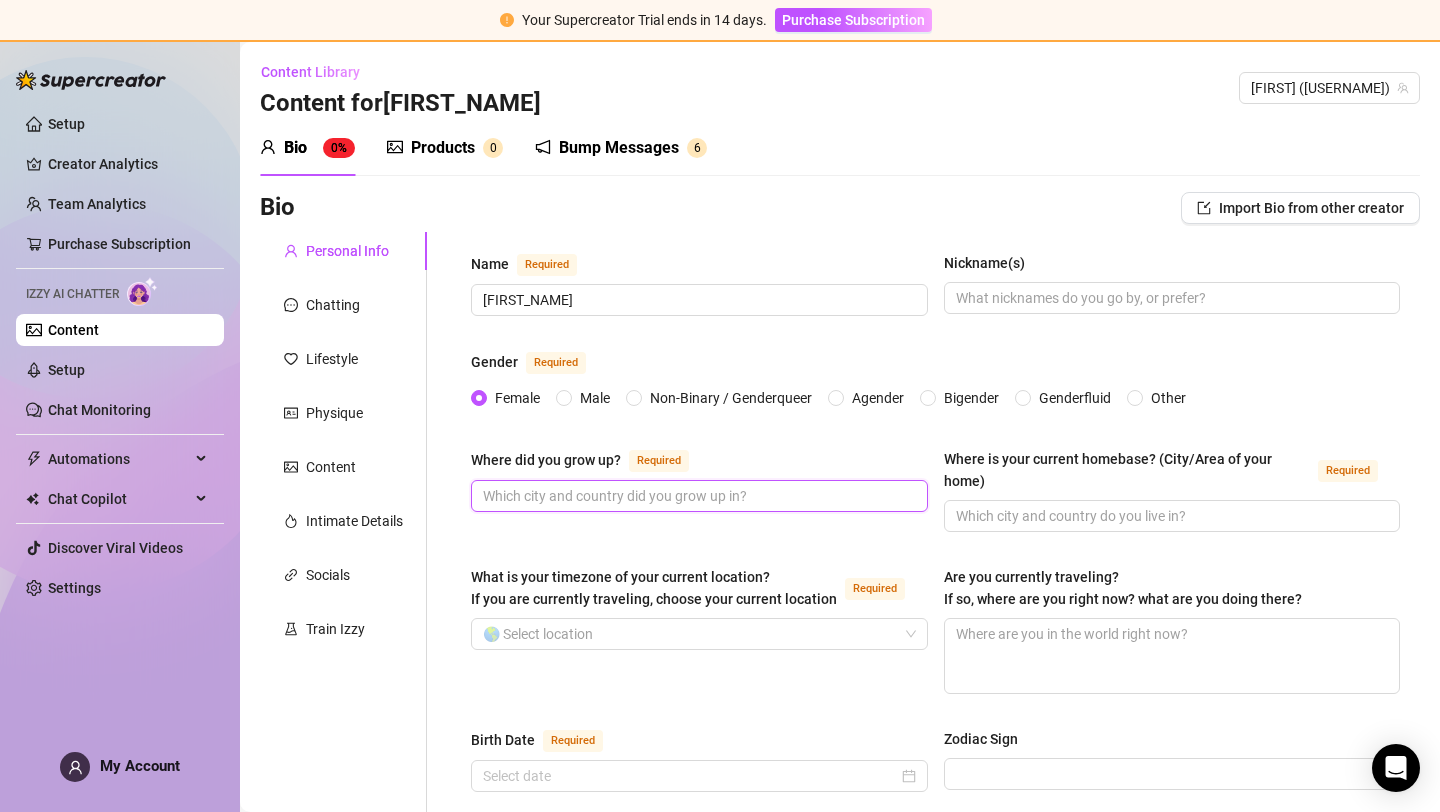 drag, startPoint x: 677, startPoint y: 289, endPoint x: 547, endPoint y: 494, distance: 242.74472 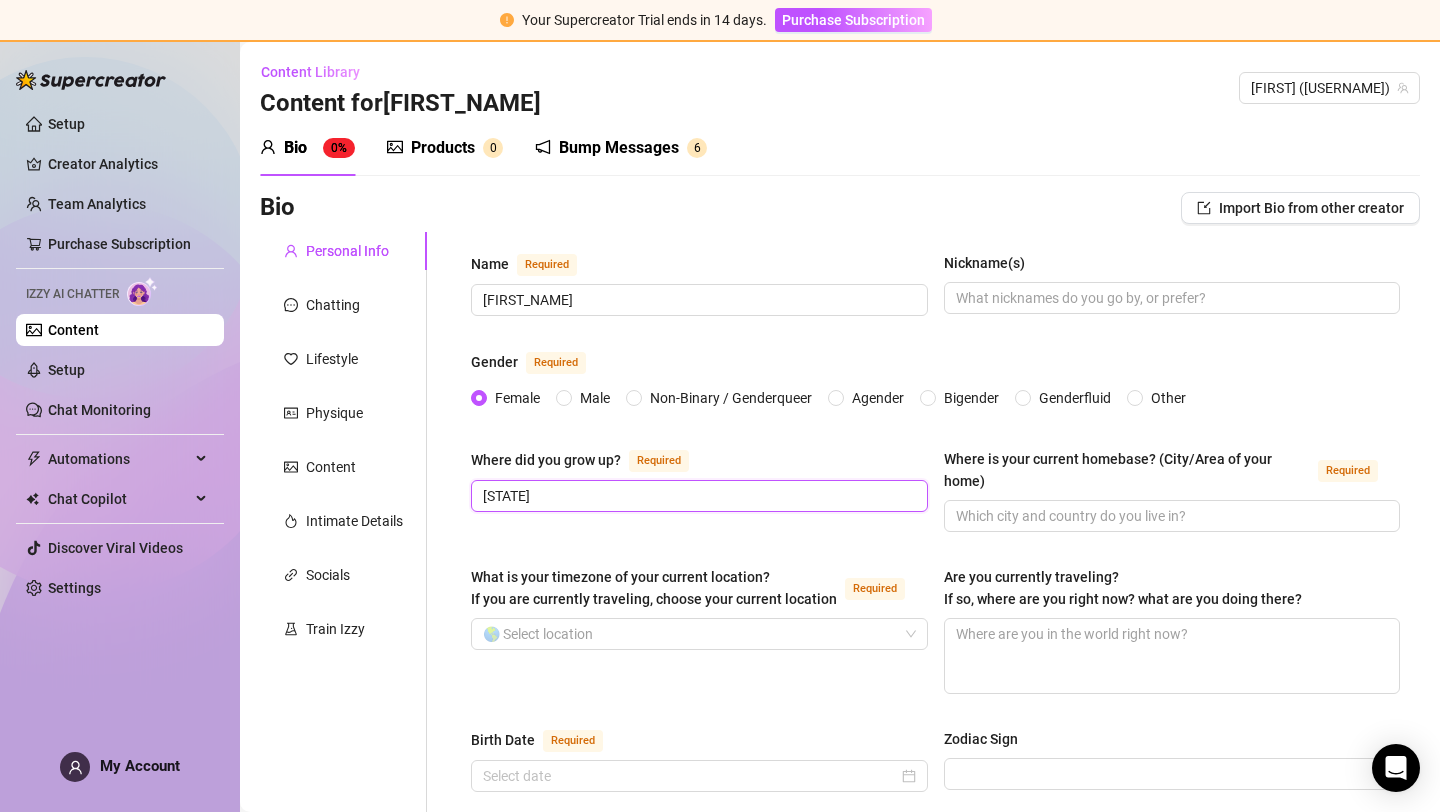 type on "[STATE]" 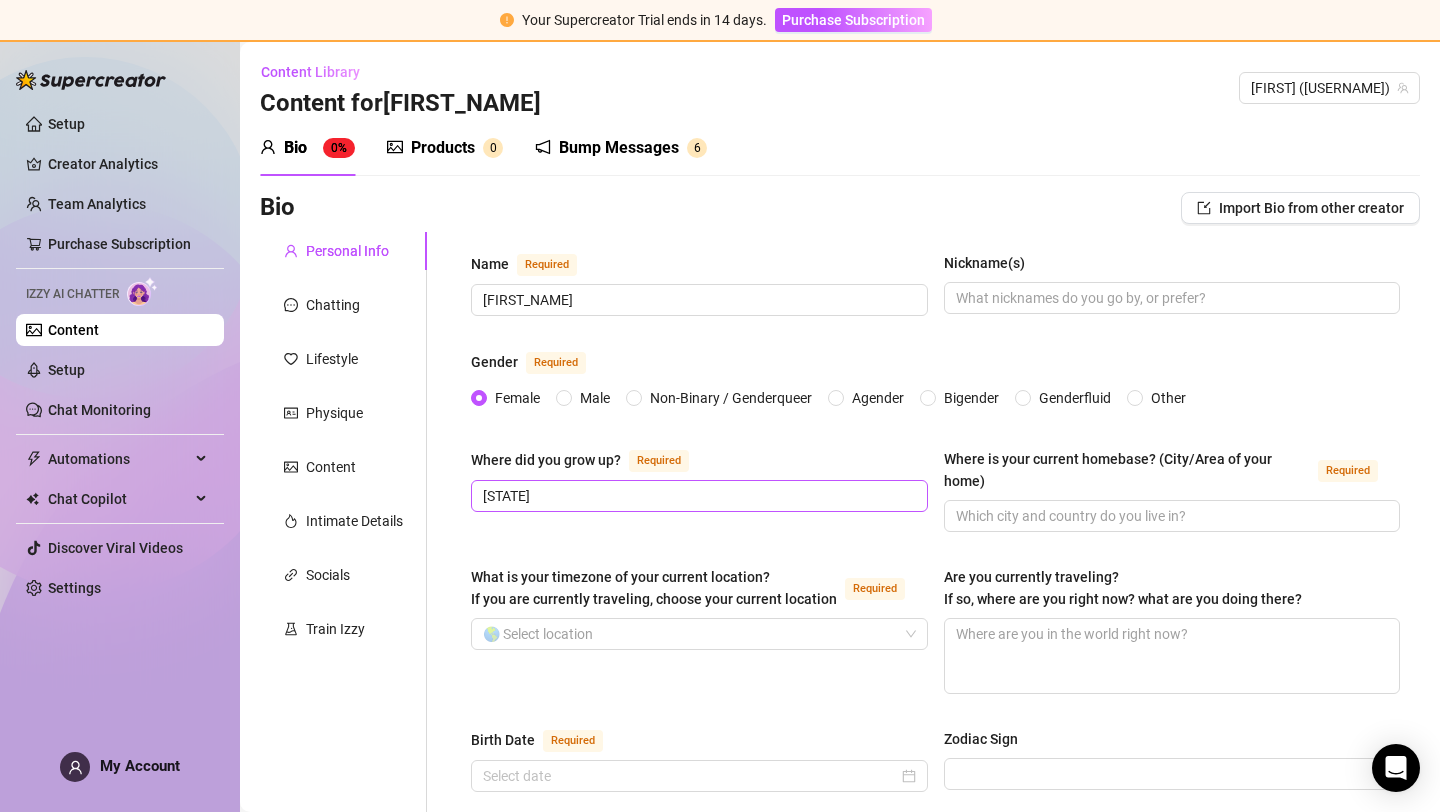 click on "What is your timezone of your current location? If you are currently traveling, choose your current location Required" at bounding box center (690, 634) 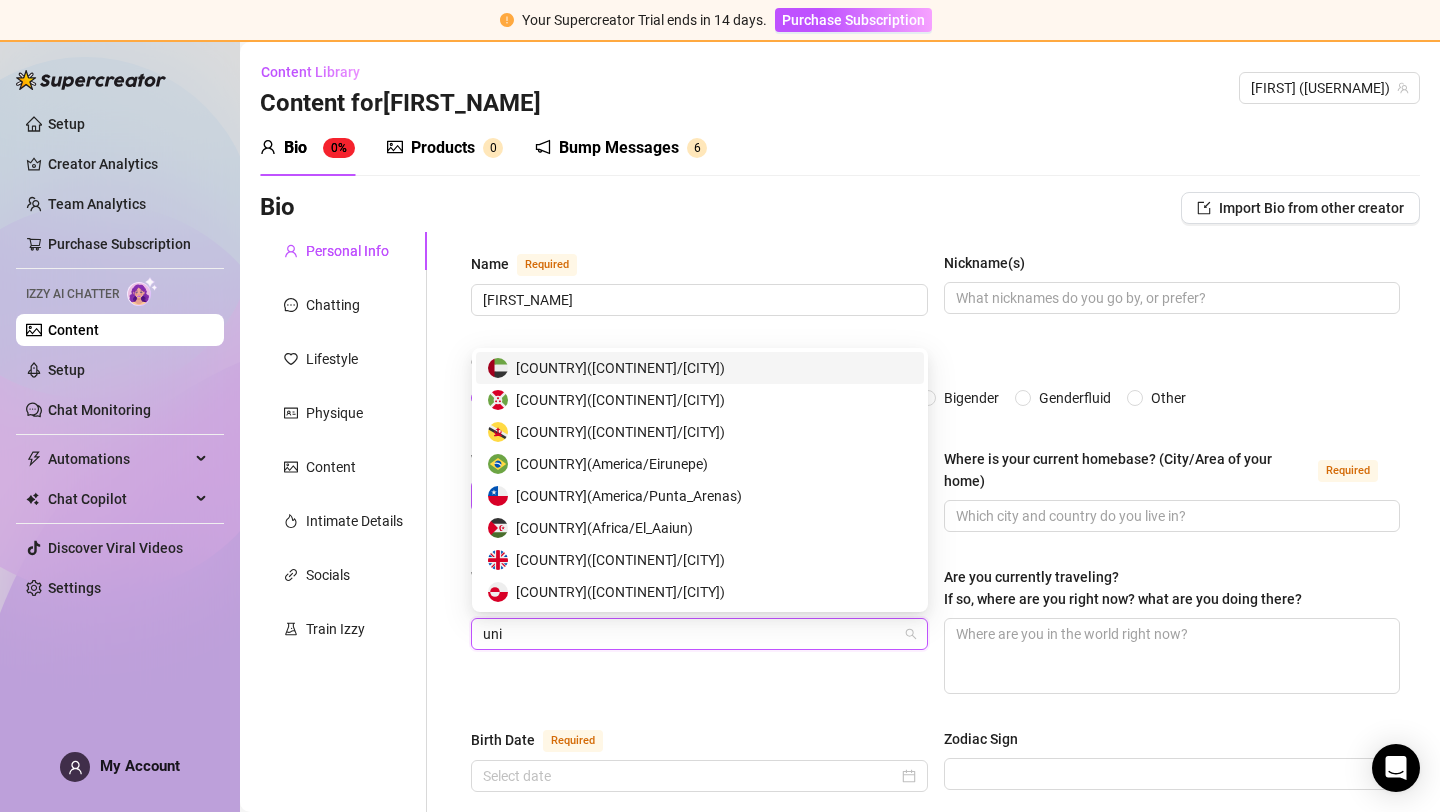 type on "unit" 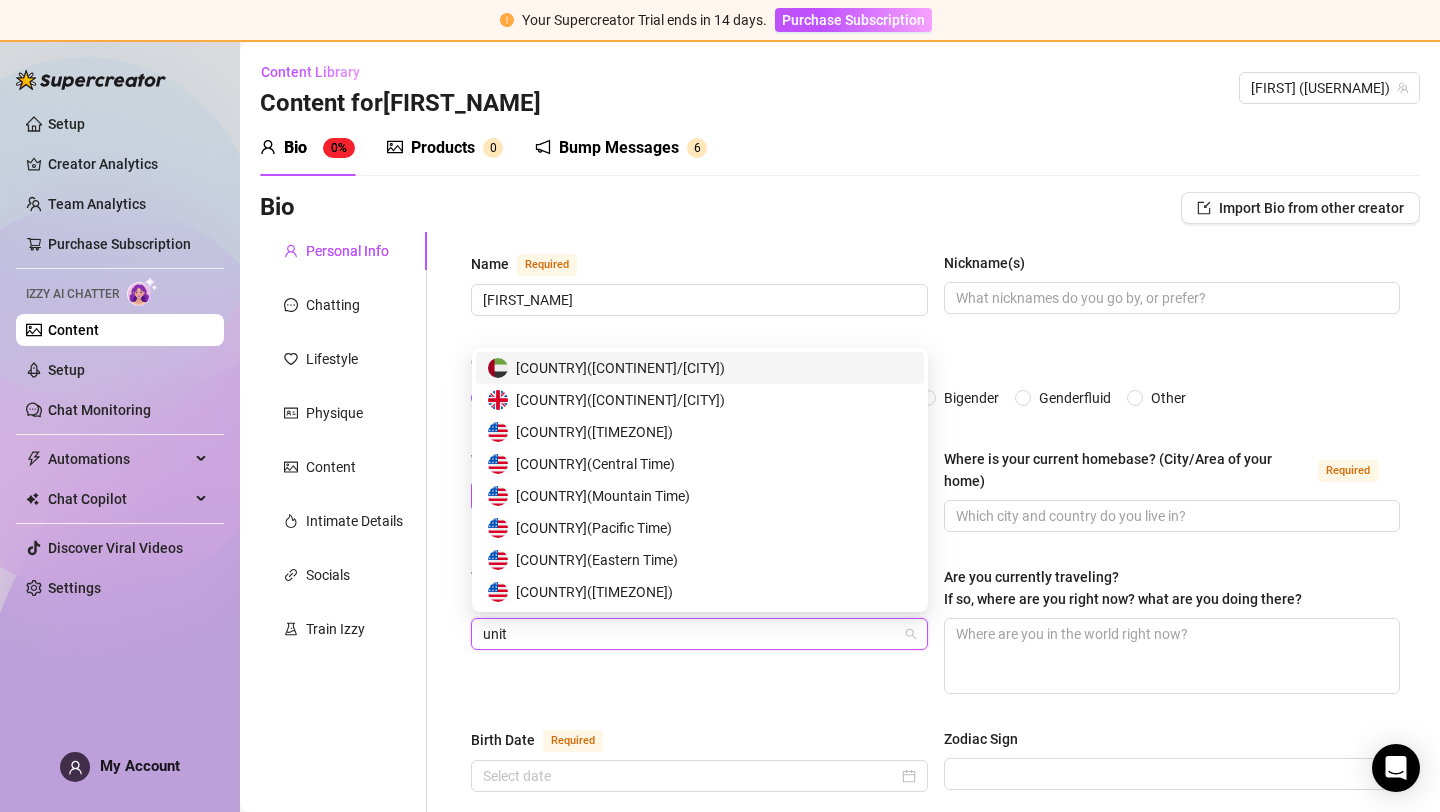 click on "[COUNTRY] ( [TIMEZONE] )" at bounding box center [597, 560] 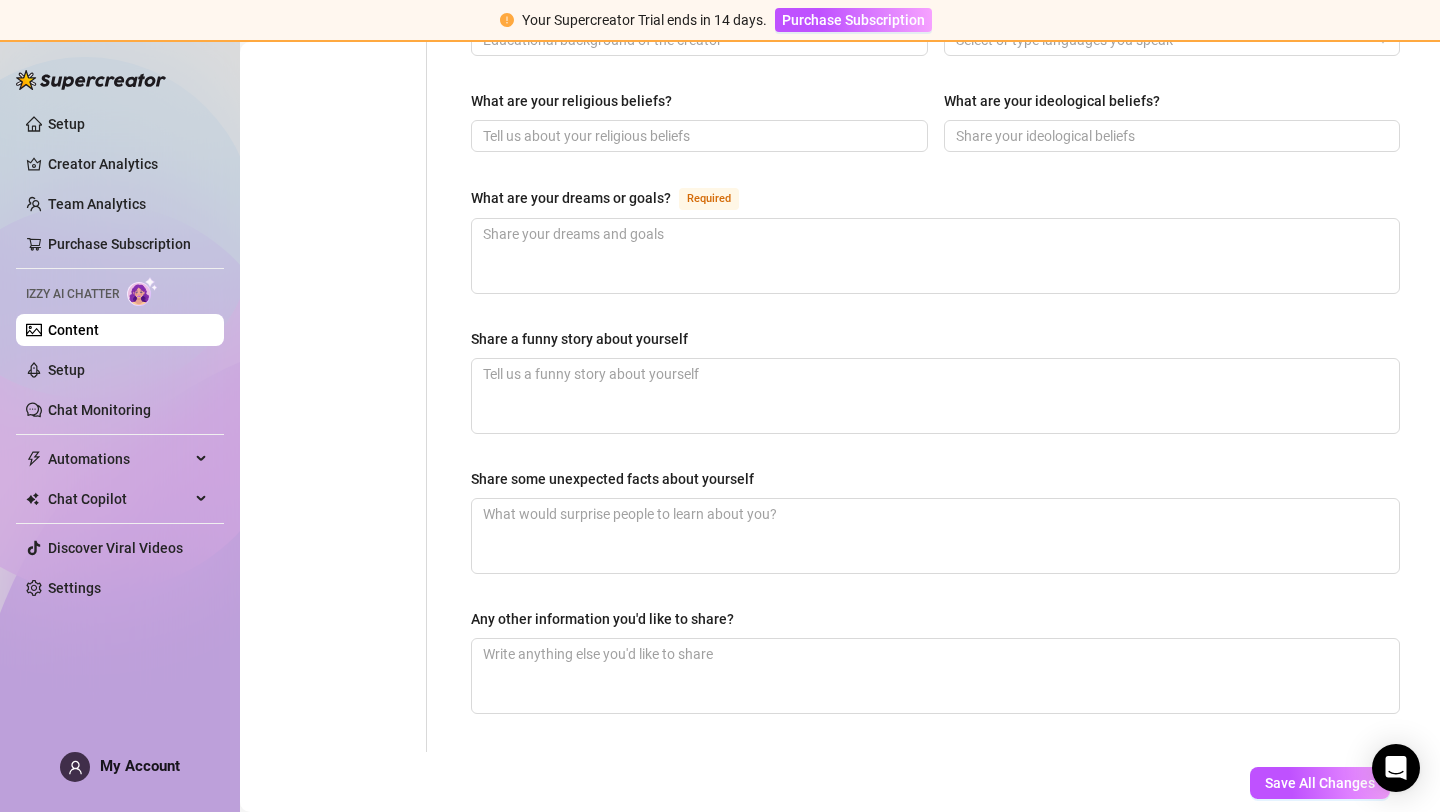 scroll, scrollTop: 1199, scrollLeft: 0, axis: vertical 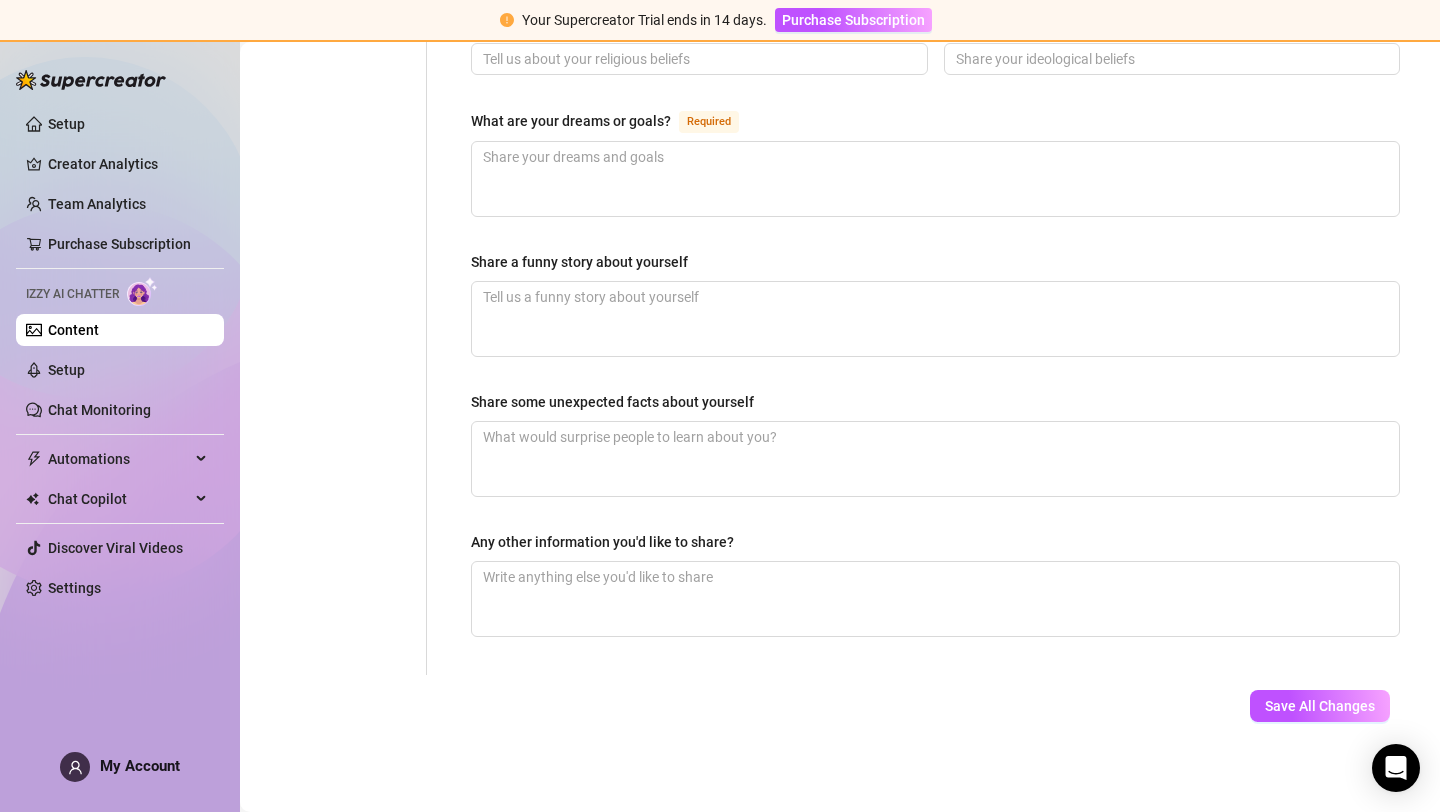click on "Save All Changes" at bounding box center (1320, 706) 